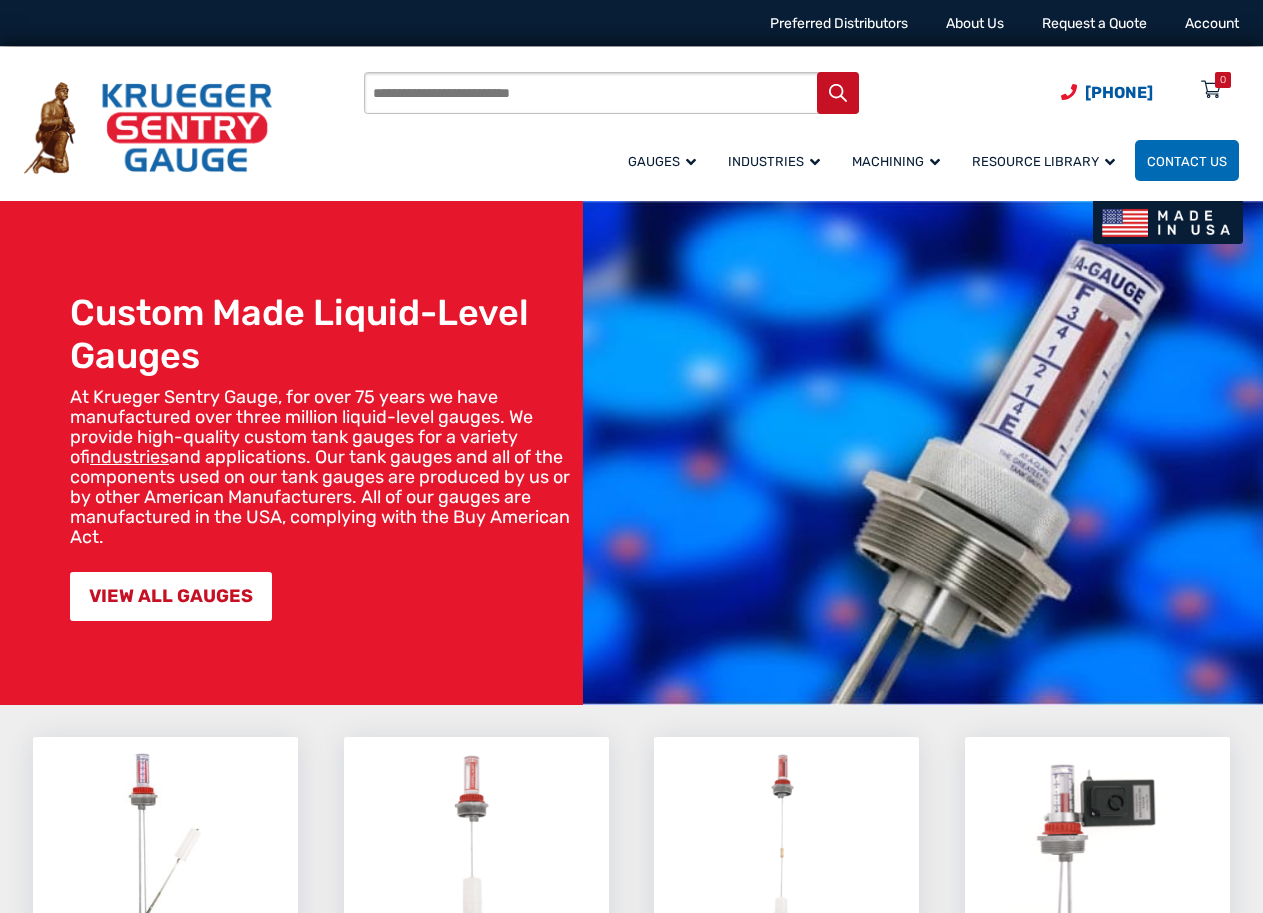 scroll, scrollTop: 0, scrollLeft: 0, axis: both 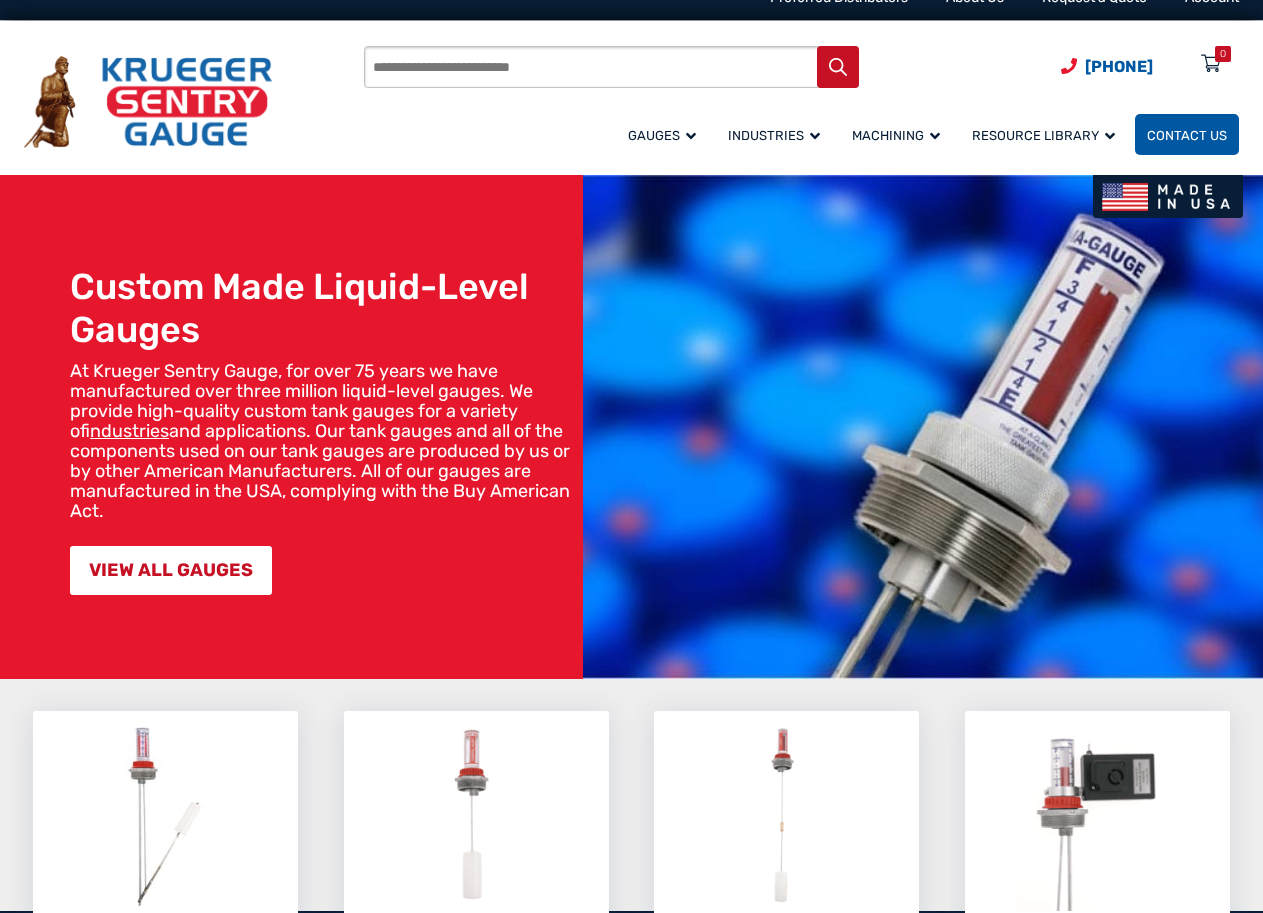 click on "Contact Us" at bounding box center (1187, 134) 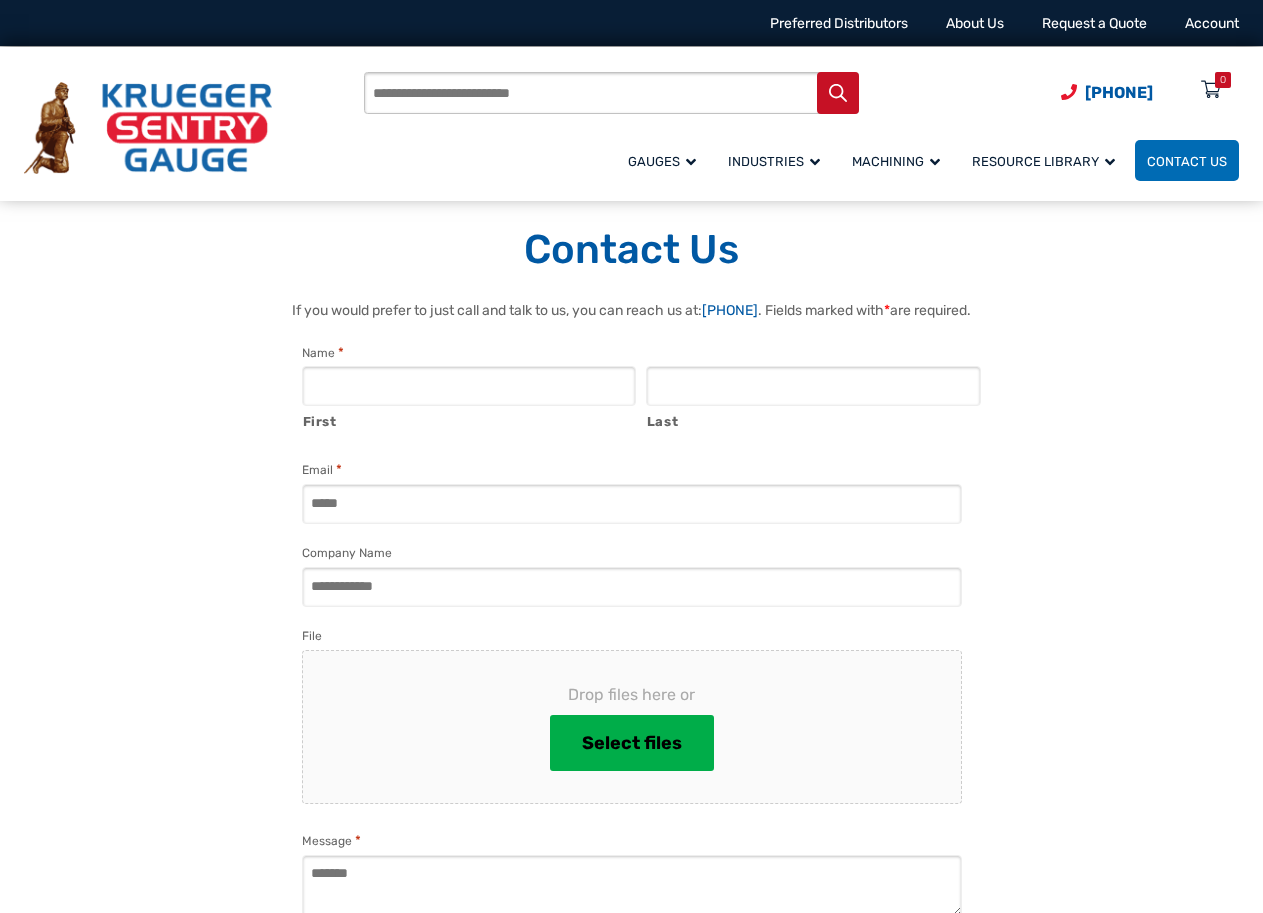scroll, scrollTop: 0, scrollLeft: 0, axis: both 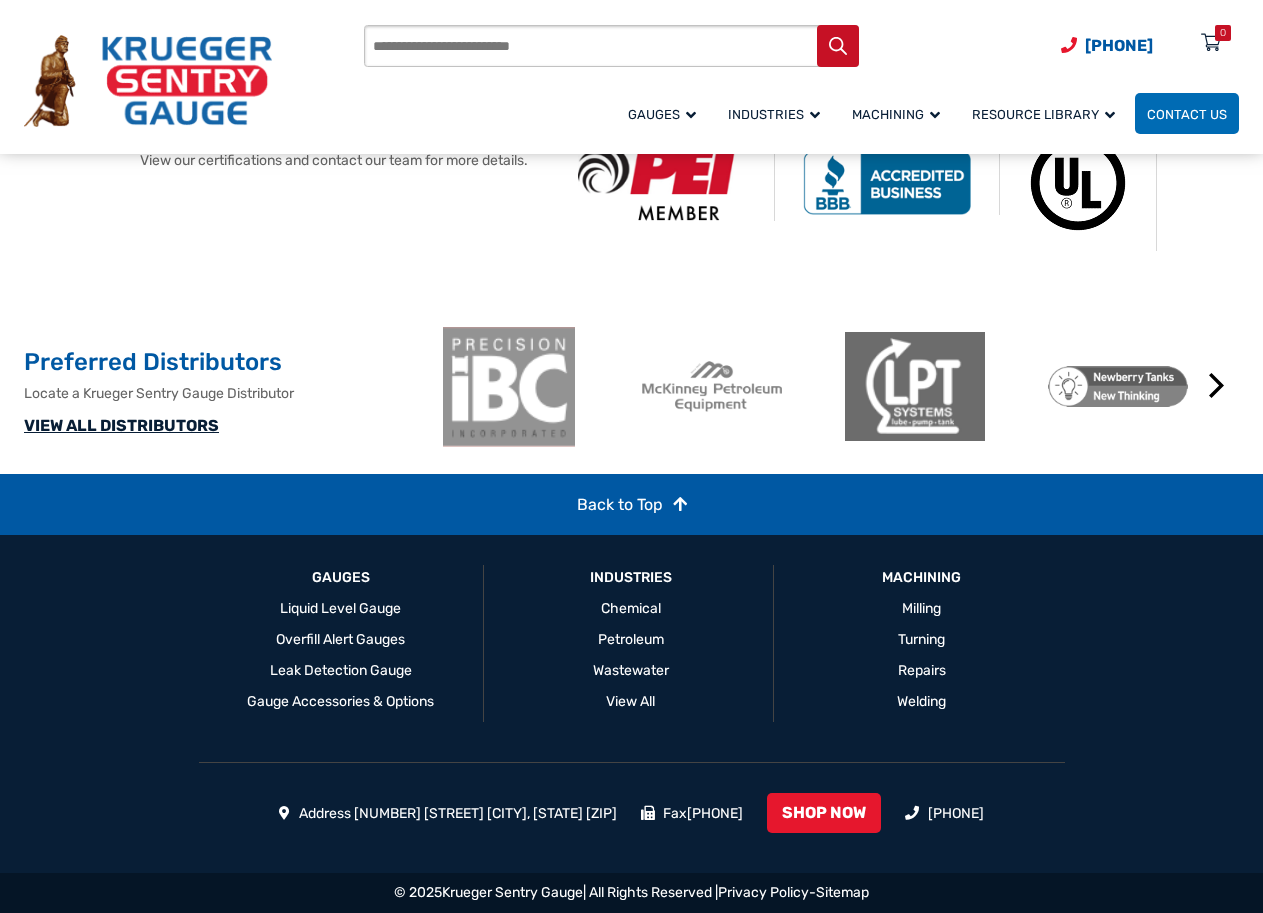 drag, startPoint x: 328, startPoint y: 815, endPoint x: 1045, endPoint y: 816, distance: 717.0007 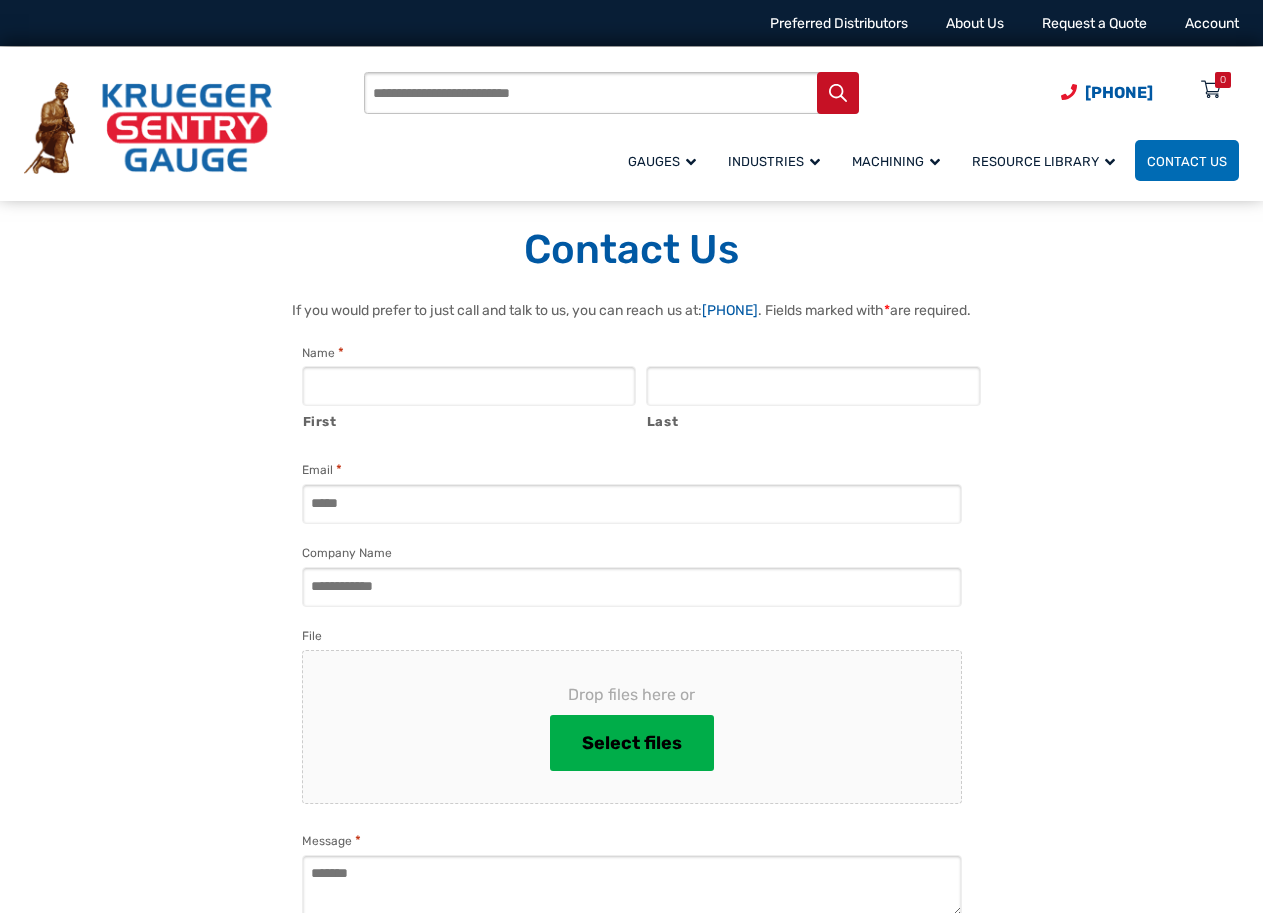 click at bounding box center (148, 128) 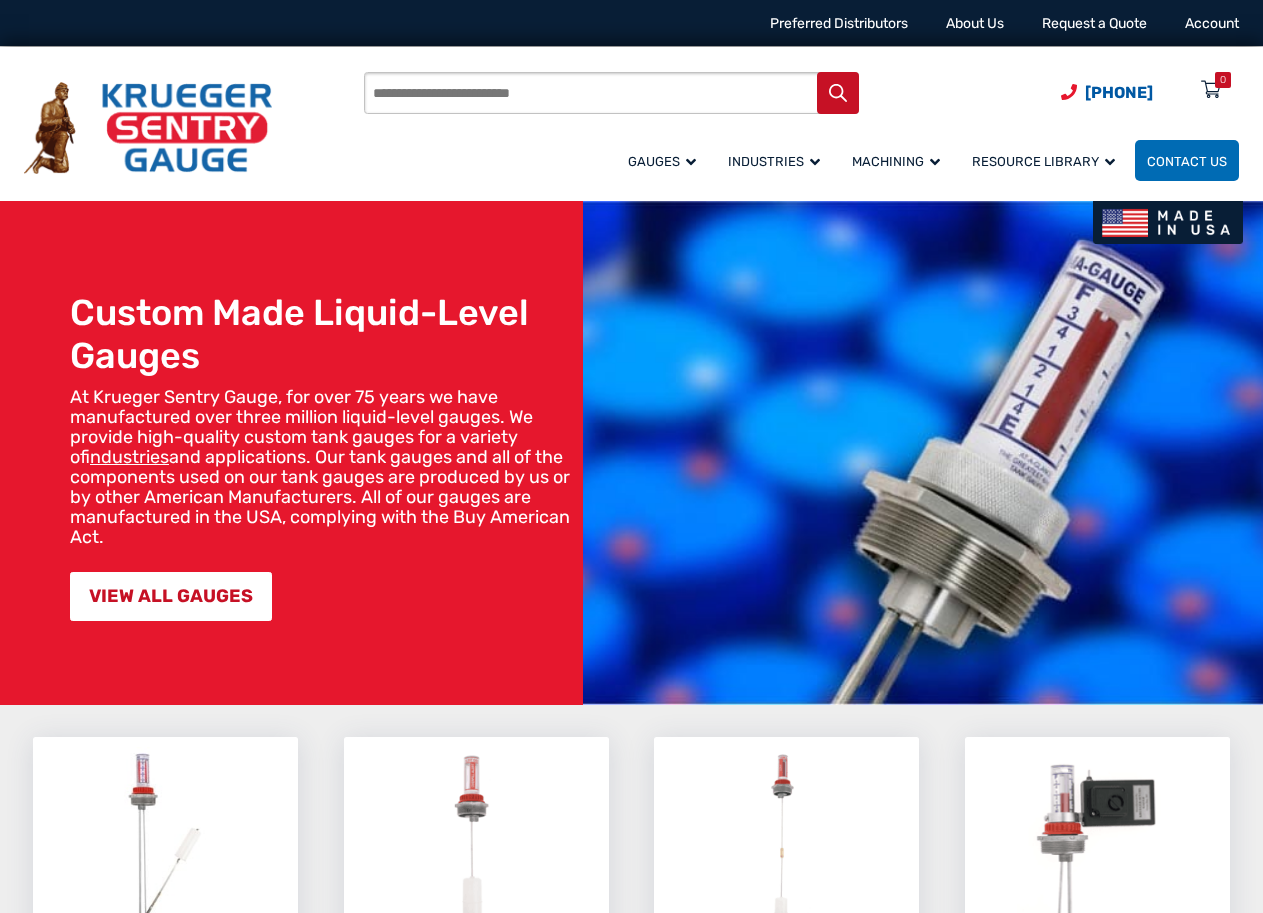 scroll, scrollTop: 0, scrollLeft: 0, axis: both 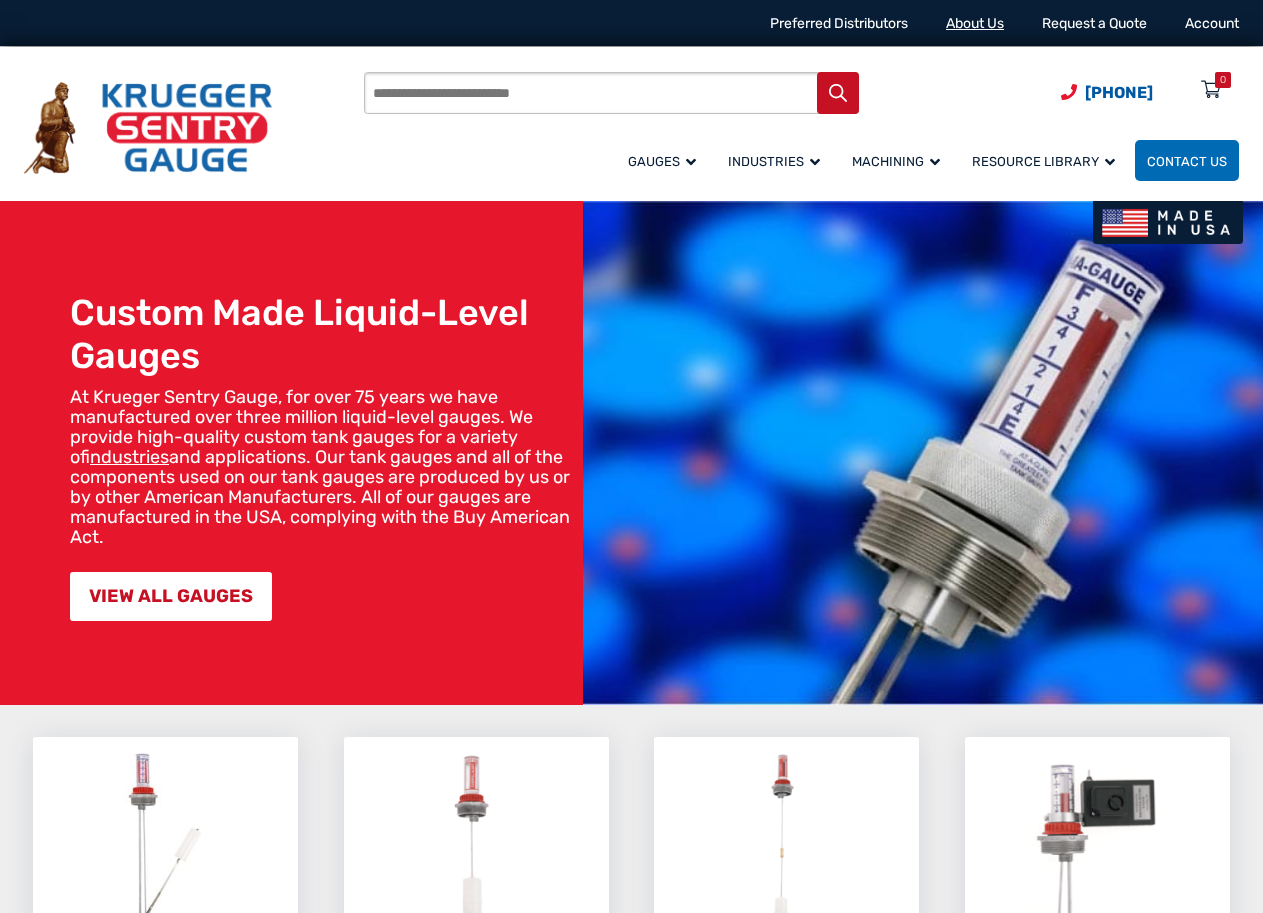 click on "About Us" at bounding box center (975, 23) 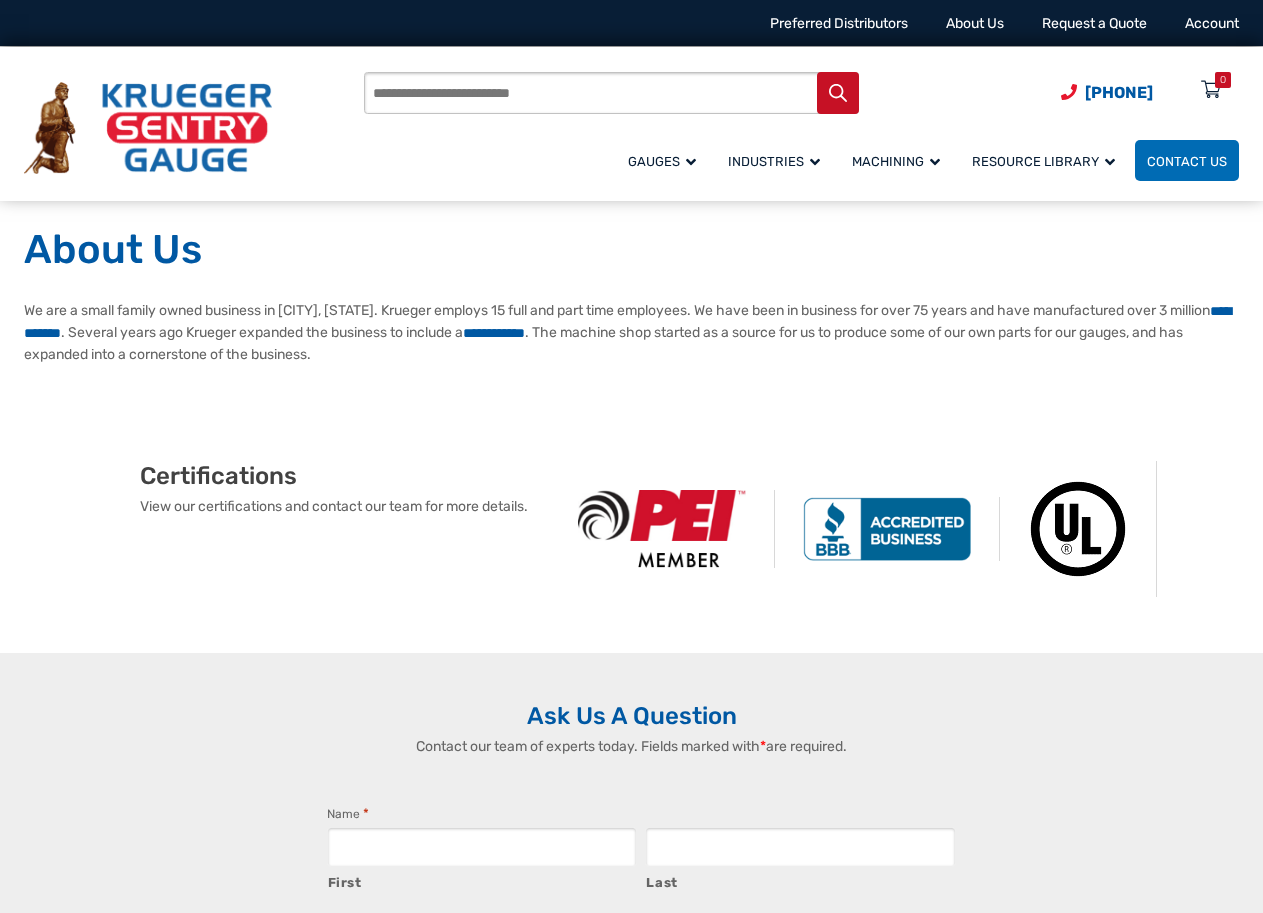 scroll, scrollTop: 0, scrollLeft: 0, axis: both 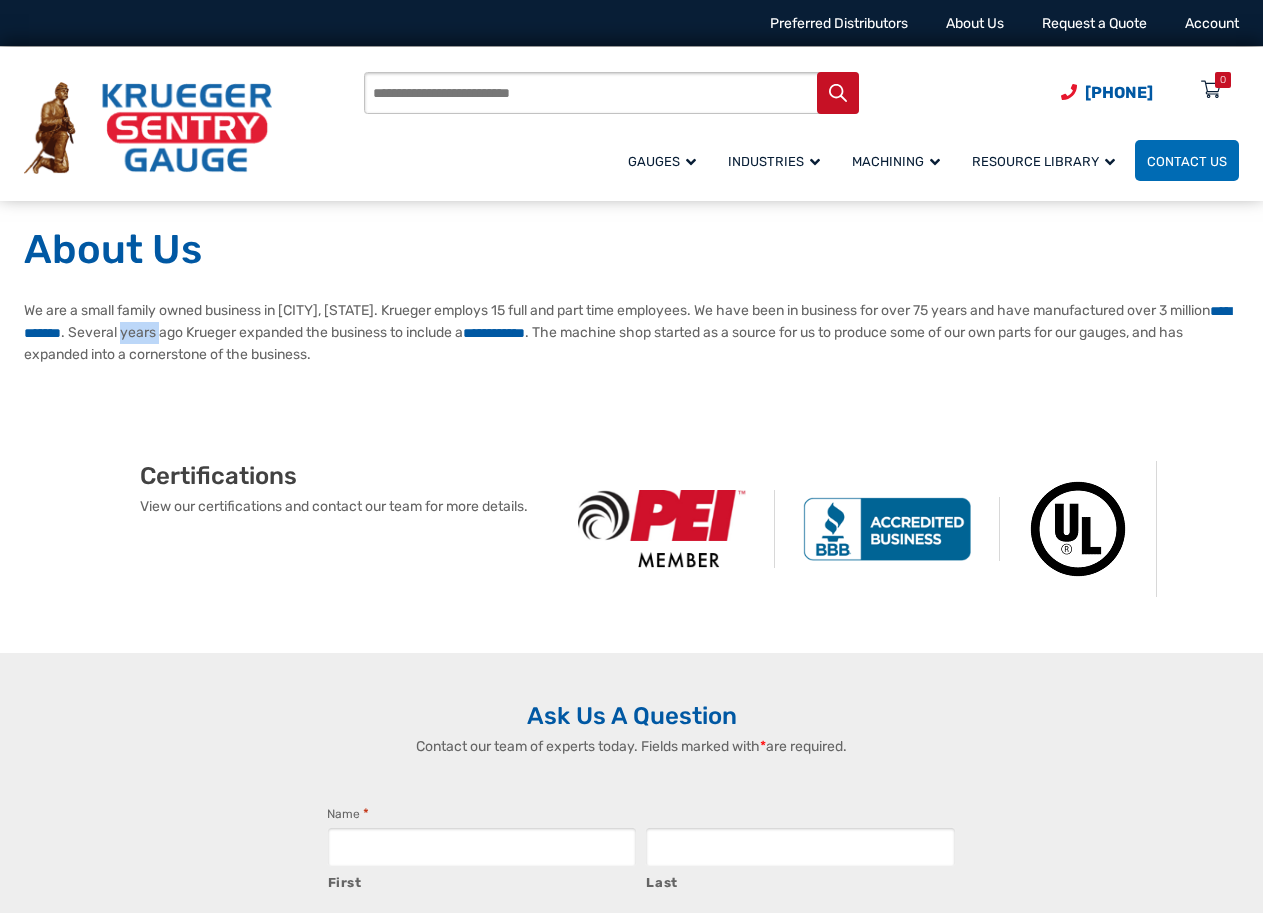 click on "**********" at bounding box center [631, 332] 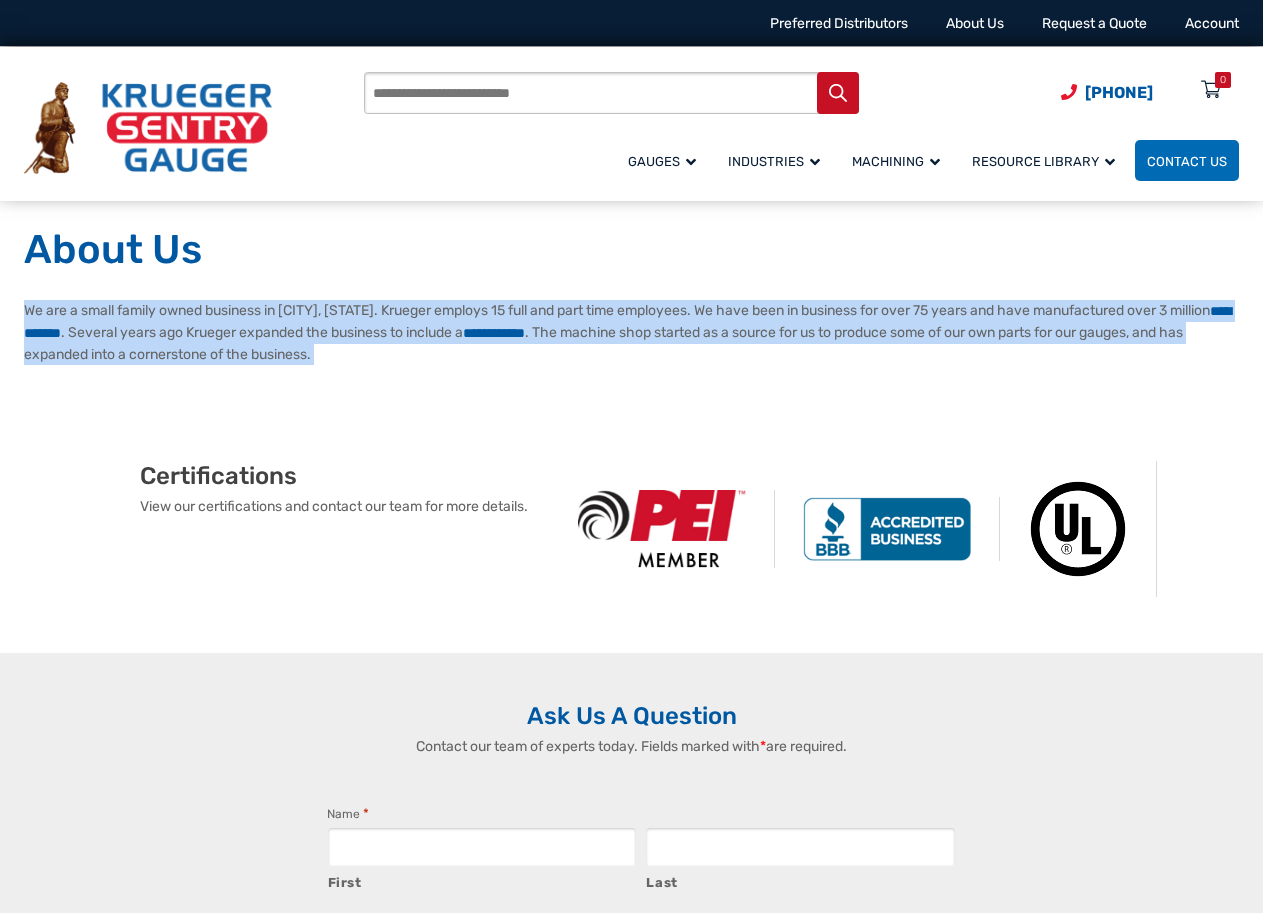 click on "**********" at bounding box center [631, 332] 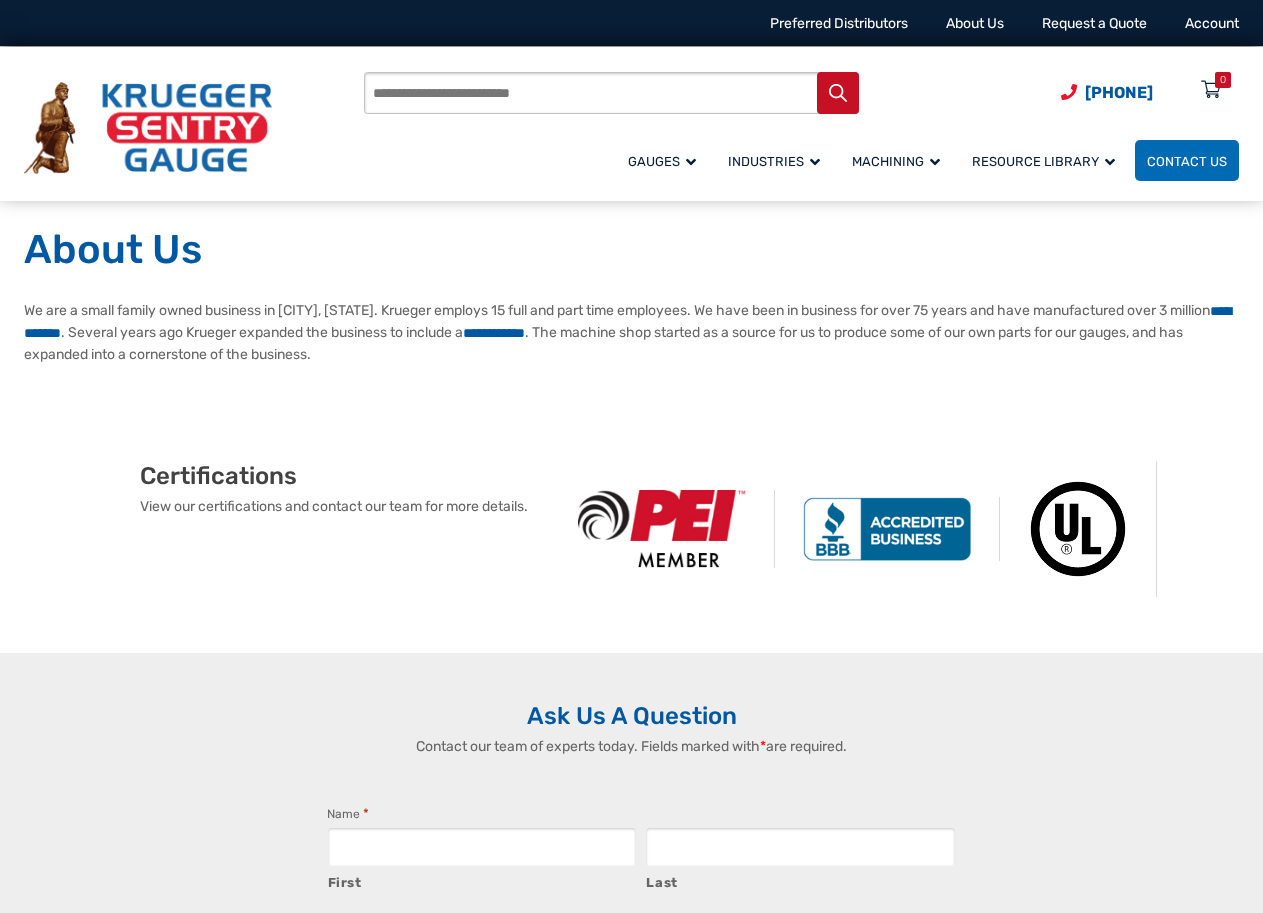 click on "About Us" at bounding box center [631, 250] 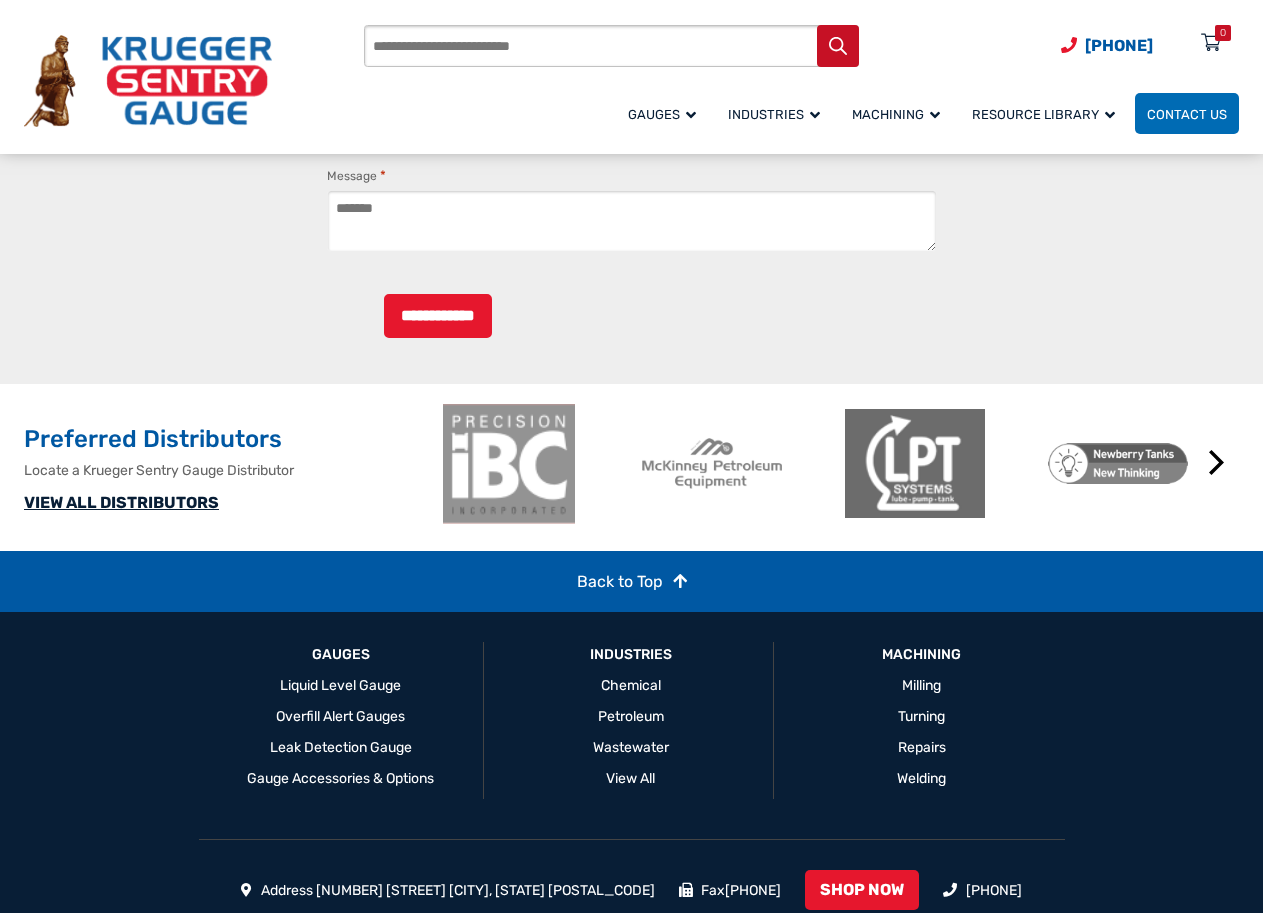 scroll, scrollTop: 1273, scrollLeft: 0, axis: vertical 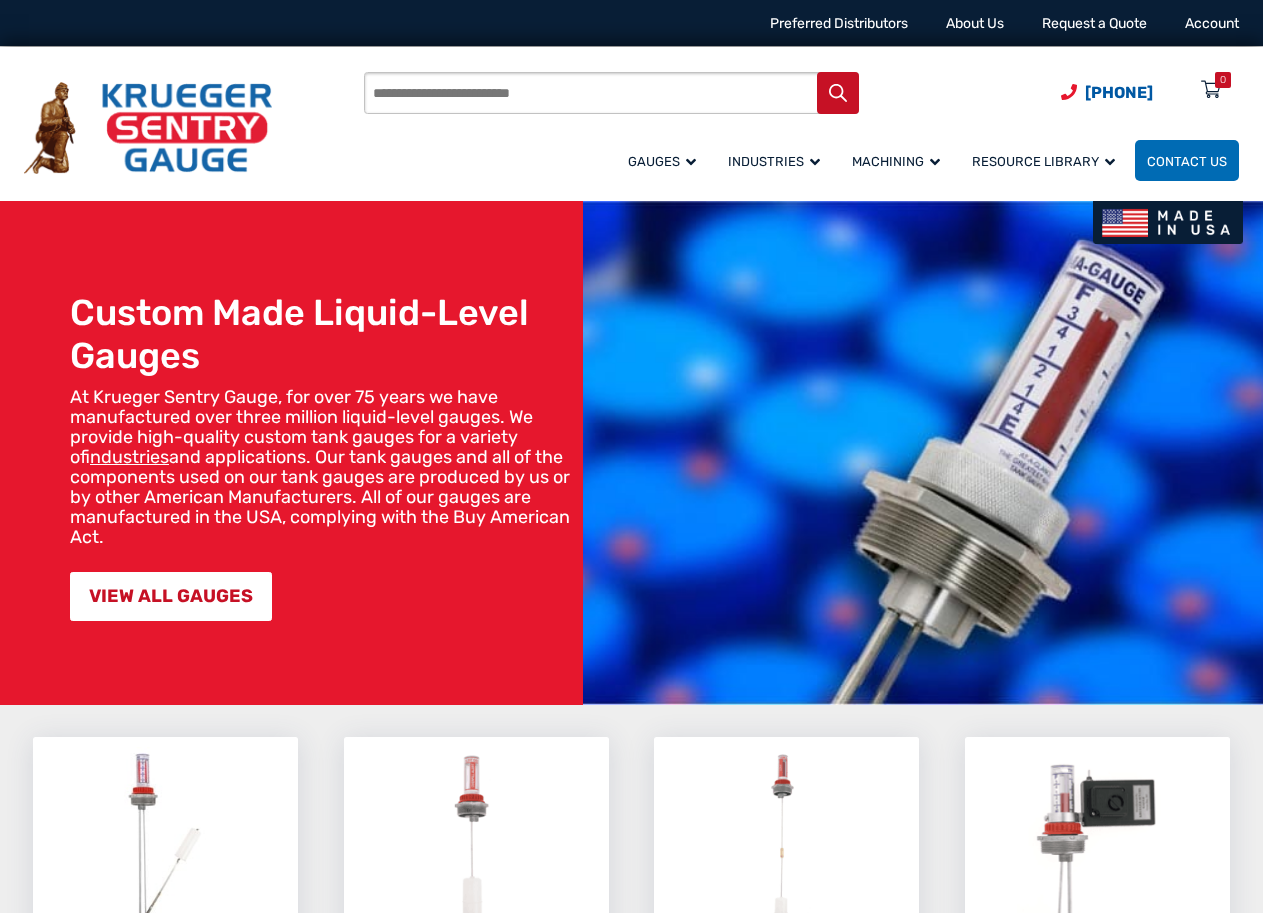 click on "At Krueger Sentry Gauge, for over 75 years we have manufactured over three million liquid-level gauges. We provide high-quality custom tank gauges for a variety of  industries  and applications. Our tank gauges and all of the components used on our tank gauges are produced by us or by other American Manufacturers. All of our gauges are manufactured in the USA, complying with the Buy American Act." at bounding box center [321, 467] 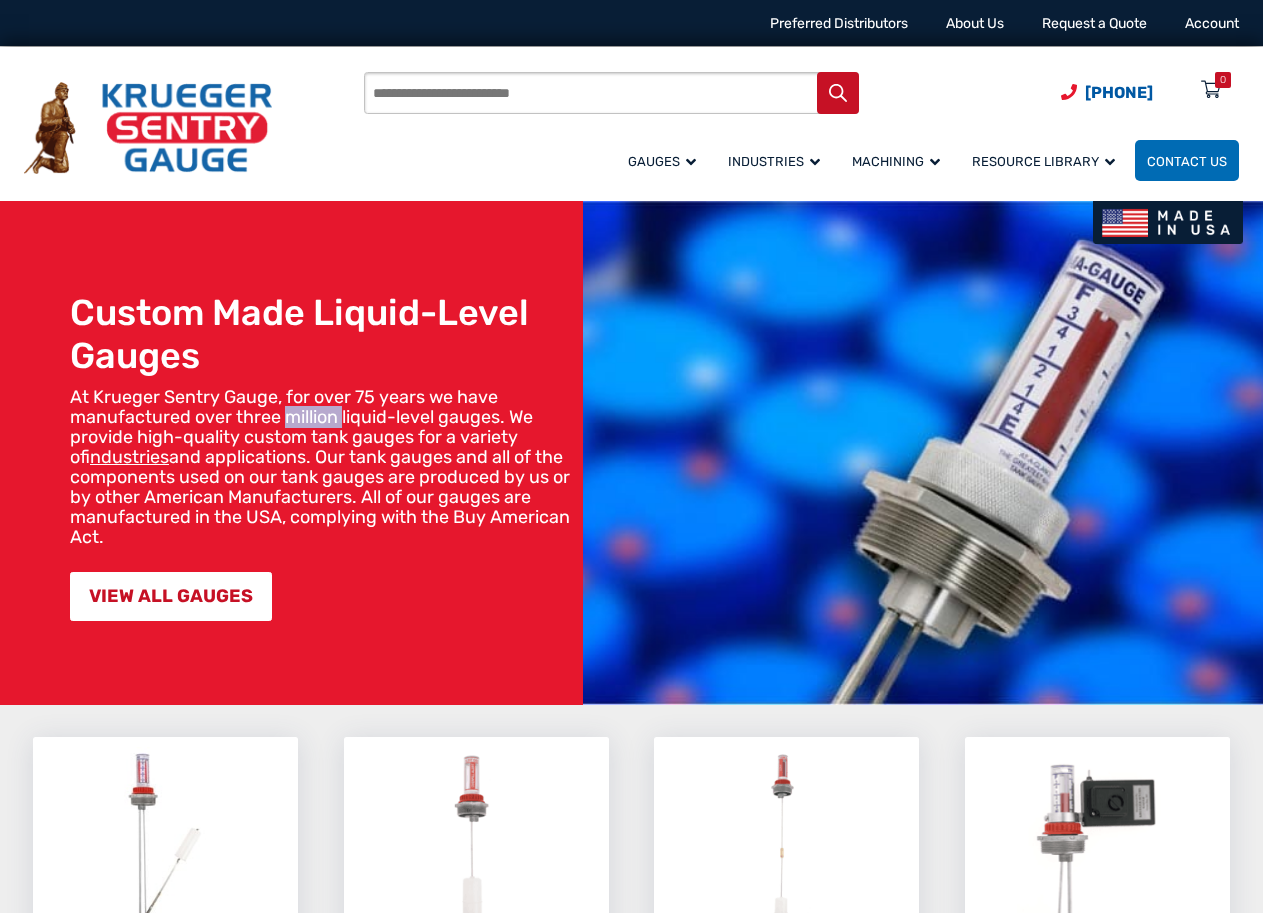 click on "At Krueger Sentry Gauge, for over 75 years we have manufactured over three million liquid-level gauges. We provide high-quality custom tank gauges for a variety of  industries  and applications. Our tank gauges and all of the components used on our tank gauges are produced by us or by other American Manufacturers. All of our gauges are manufactured in the USA, complying with the Buy American Act." at bounding box center [321, 467] 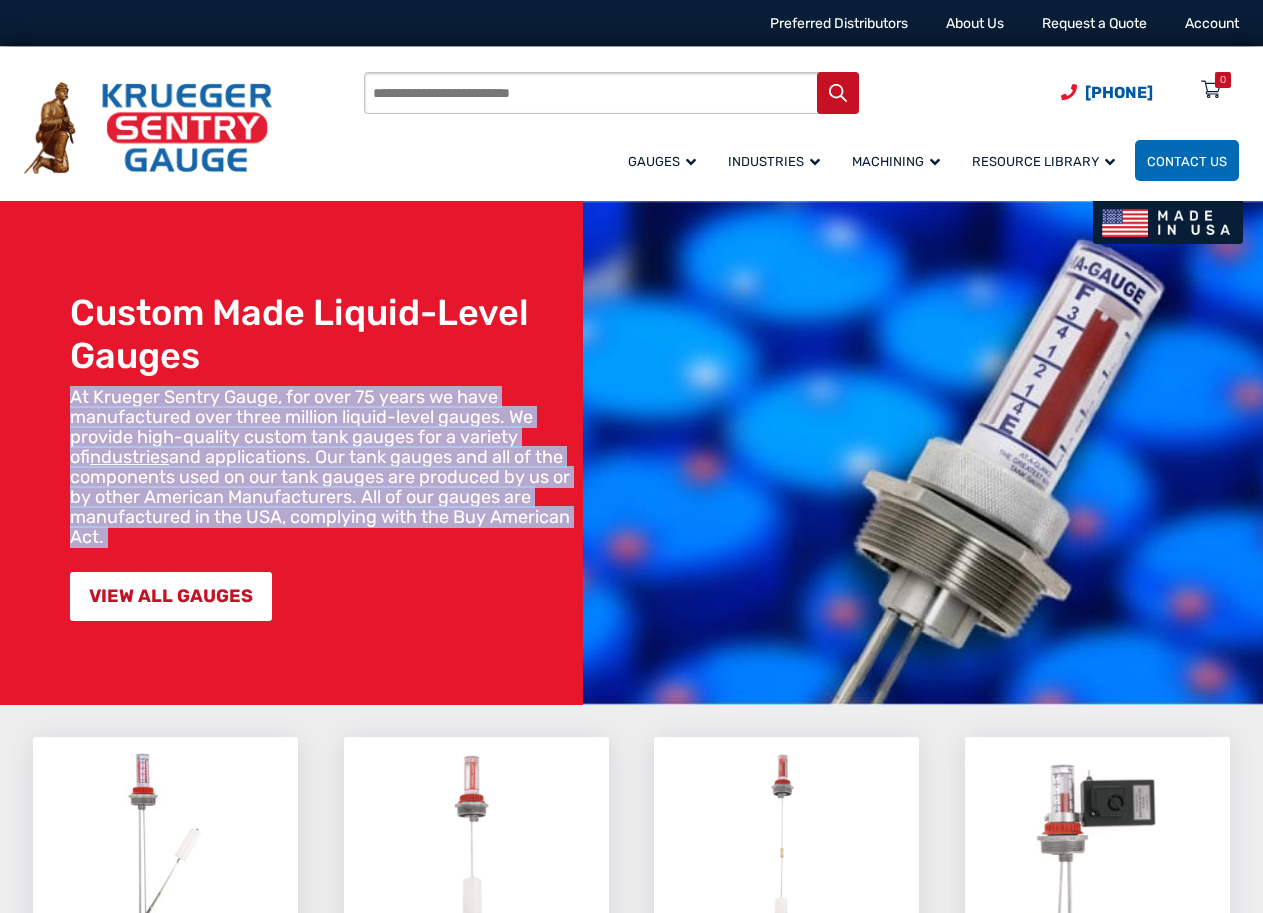 click on "At Krueger Sentry Gauge, for over 75 years we have manufactured over three million liquid-level gauges. We provide high-quality custom tank gauges for a variety of  industries  and applications. Our tank gauges and all of the components used on our tank gauges are produced by us or by other American Manufacturers. All of our gauges are manufactured in the USA, complying with the Buy American Act." at bounding box center (321, 467) 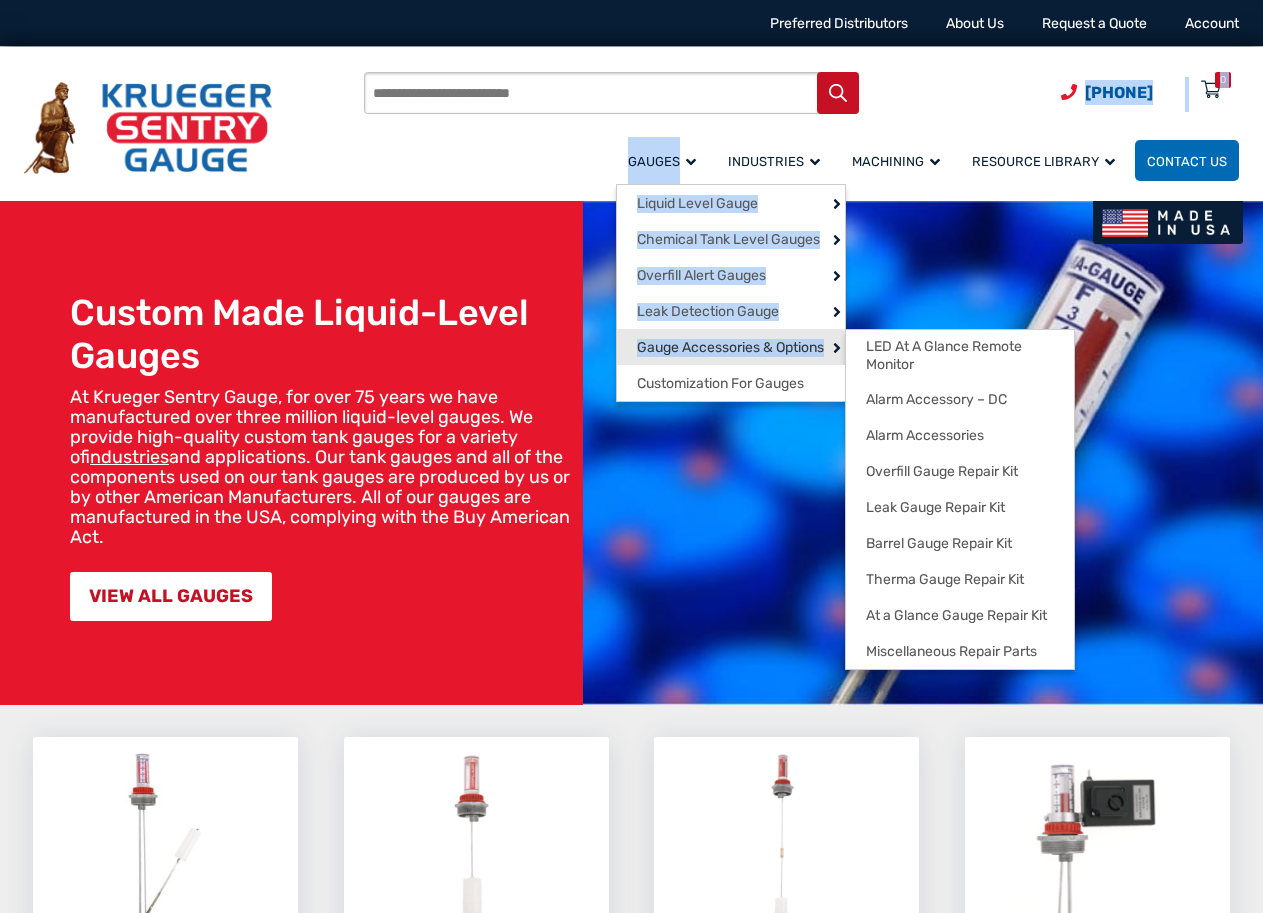 drag, startPoint x: 512, startPoint y: 155, endPoint x: 753, endPoint y: 344, distance: 306.27112 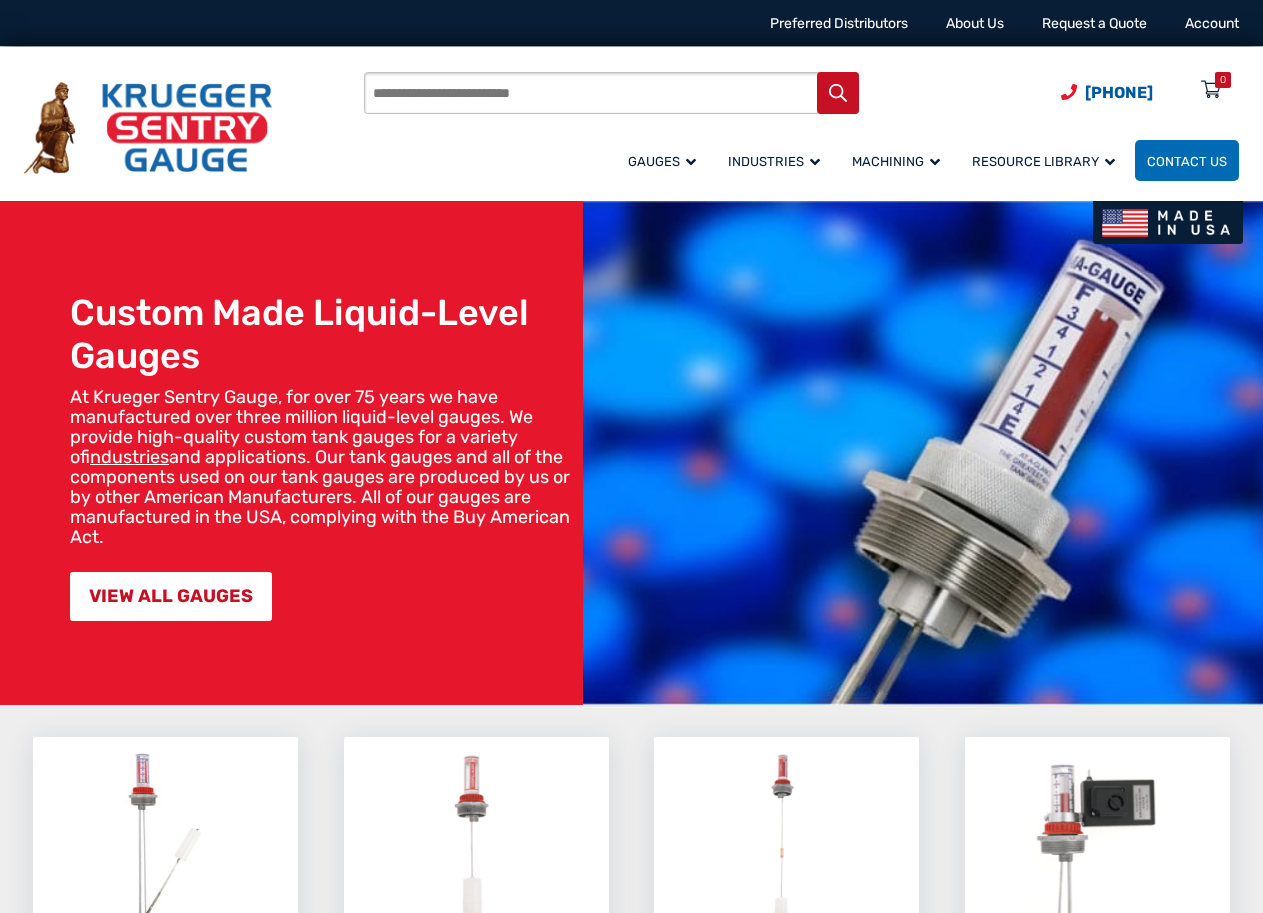 click on "LIQUID LEVEL GAUGES
A top-mounted mechanical gauge that monitors the level of liquid in an aboveground storage tank.
SEE OPTIONS
OVERFILL ALERT GAUGES
High-level visual gauge designed to visually alert you that your AST (tank) is near full. Maximum durability, and low upfront costs.
SEE OPTIONS
LEAK DETECTION GAUGES
SEE OPTIONS" at bounding box center [631, 937] 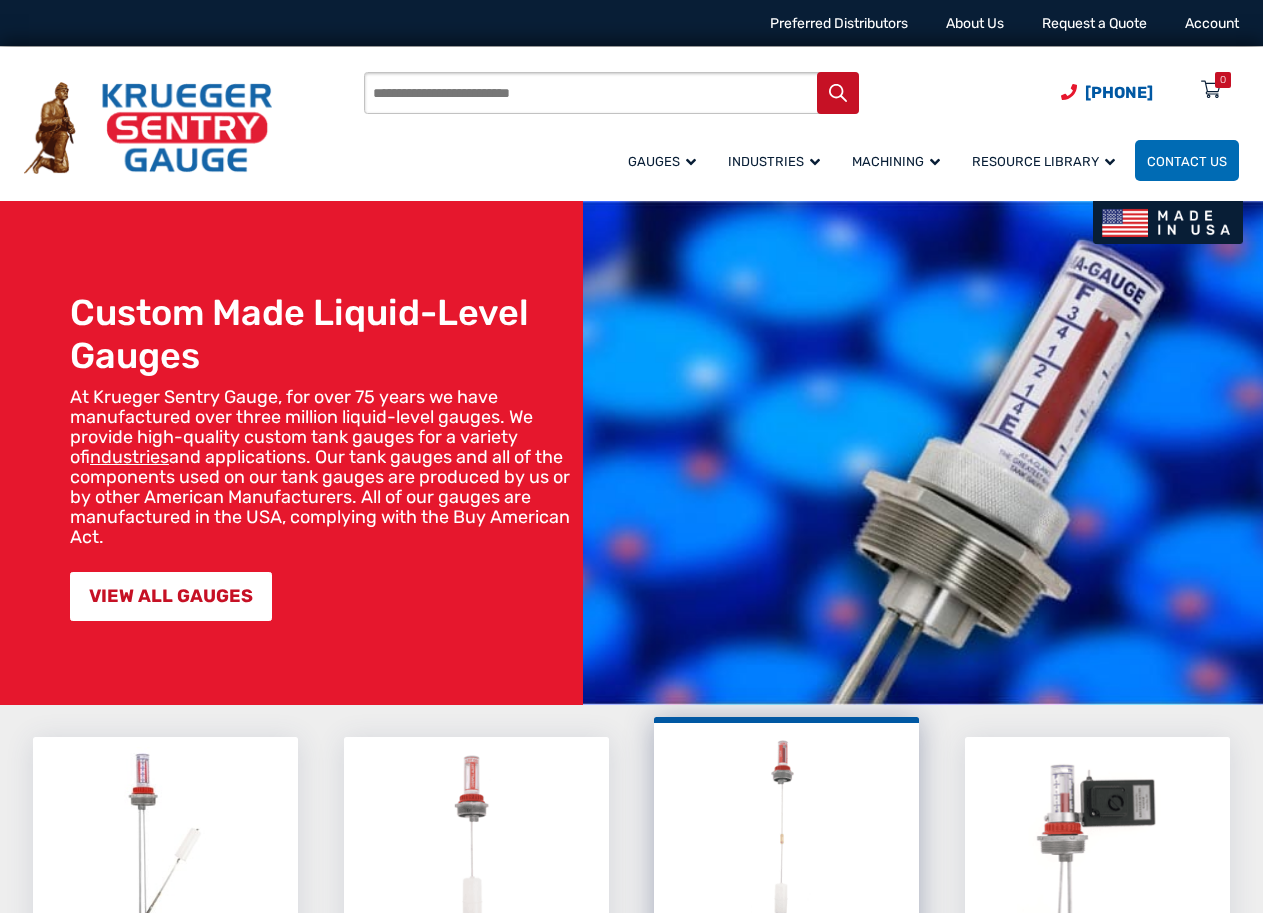 scroll, scrollTop: 400, scrollLeft: 0, axis: vertical 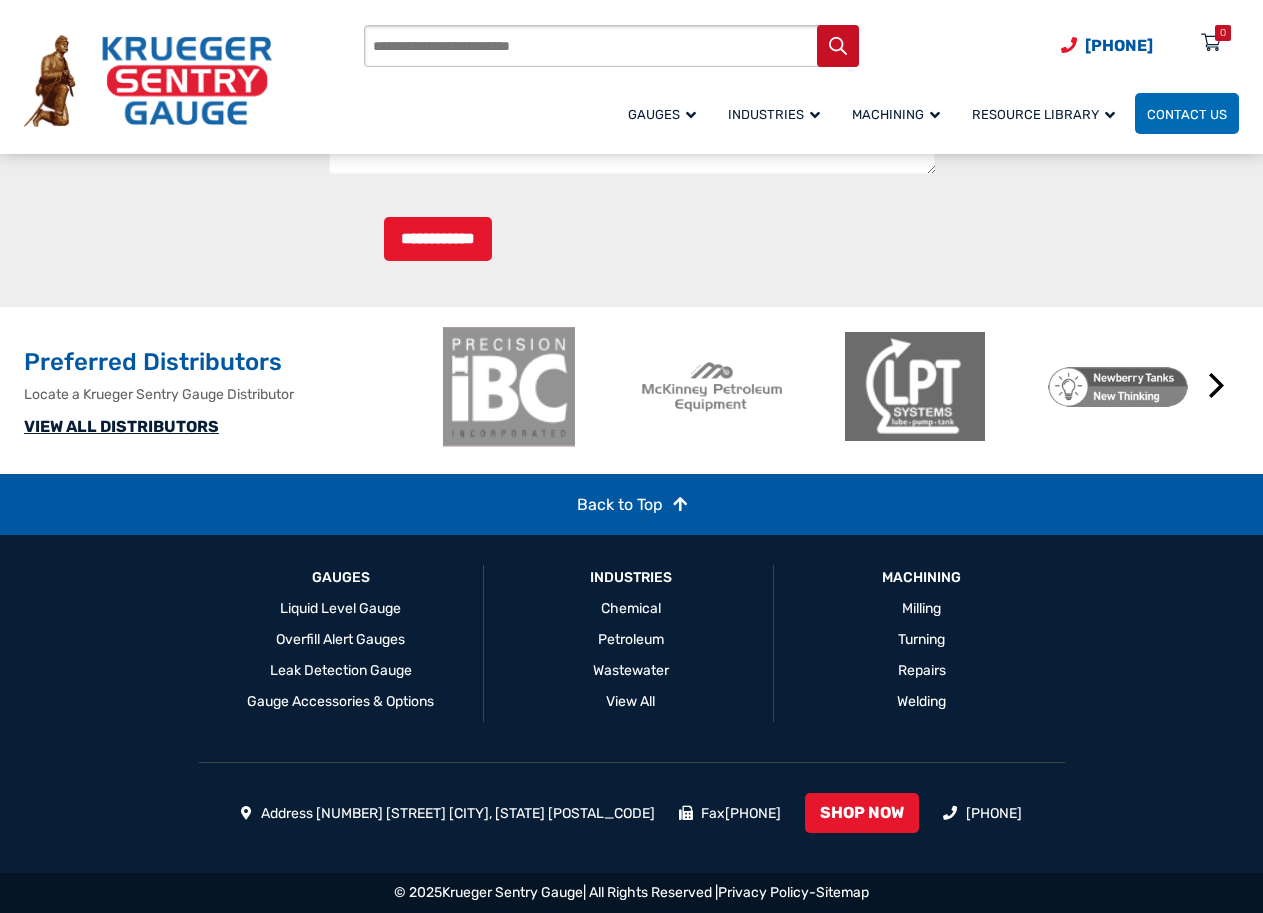 click on "Machining
Milling
Turning
Repairs
Welding" at bounding box center (922, 643) 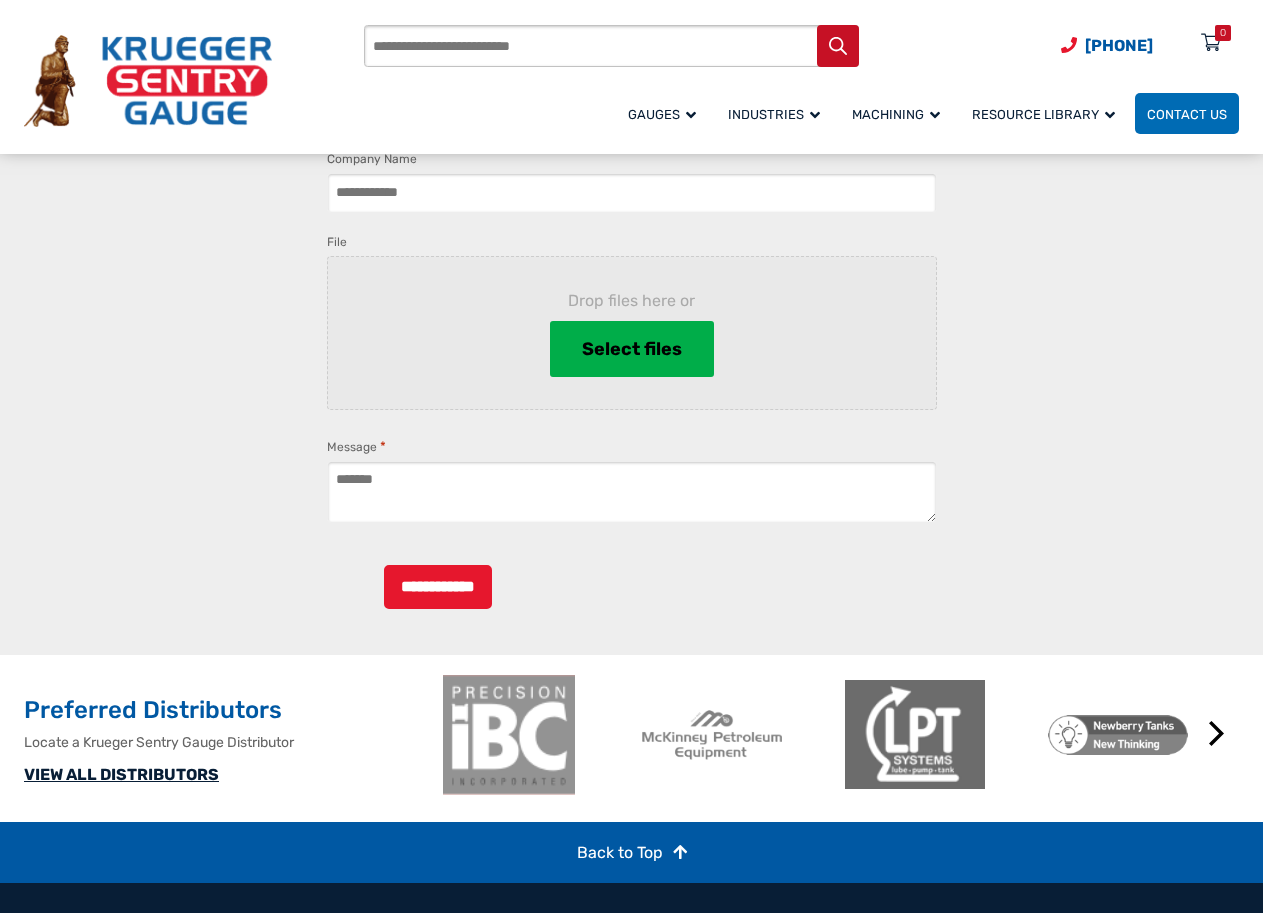 scroll, scrollTop: 64, scrollLeft: 0, axis: vertical 